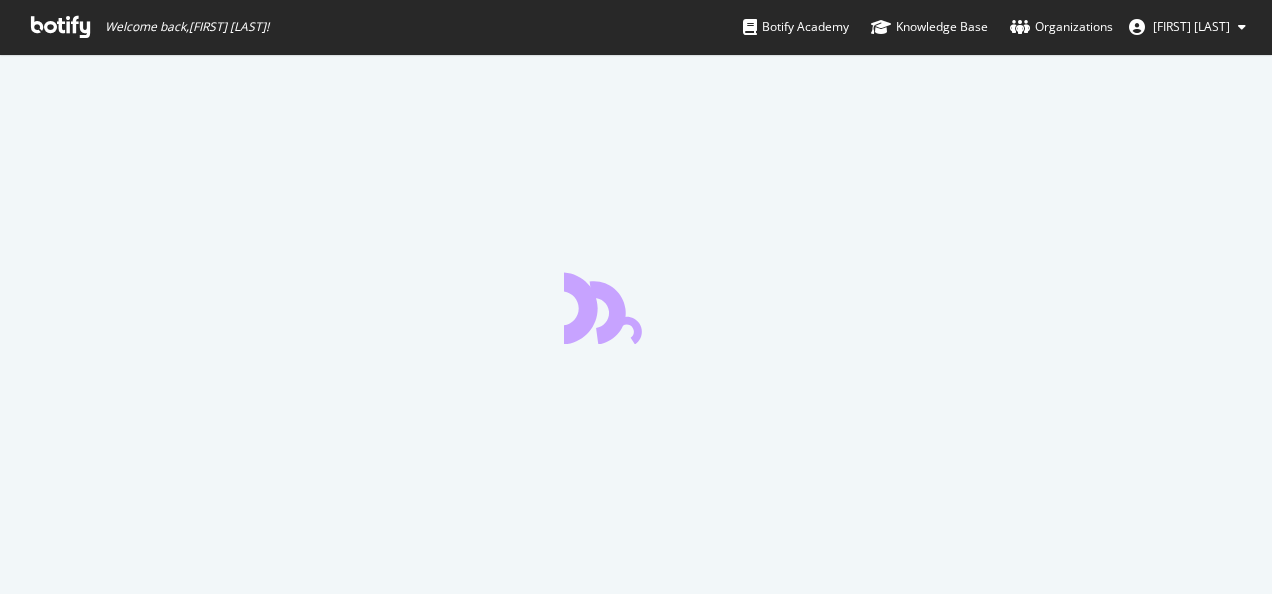 scroll, scrollTop: 0, scrollLeft: 0, axis: both 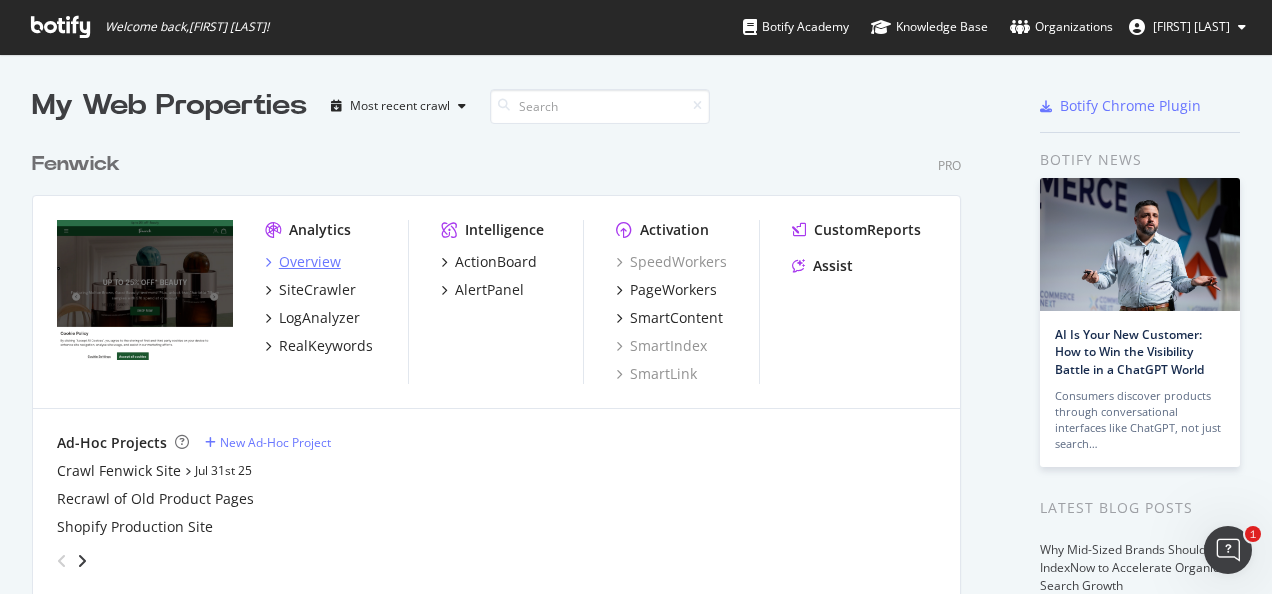 click on "Overview" at bounding box center [310, 262] 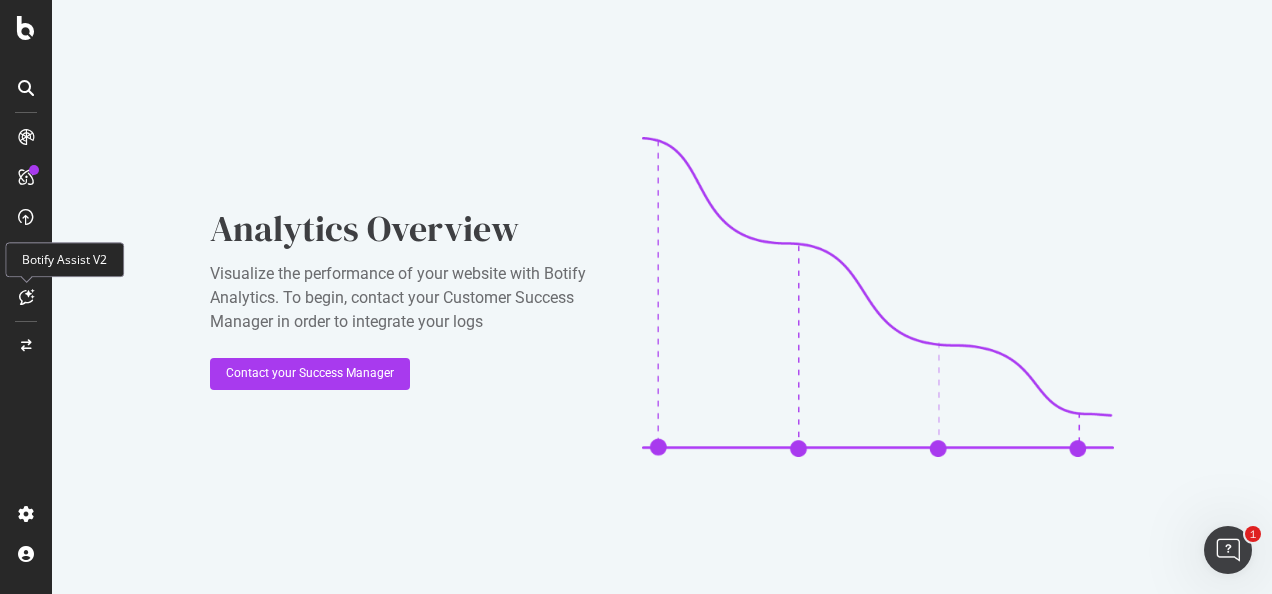 click at bounding box center [26, 297] 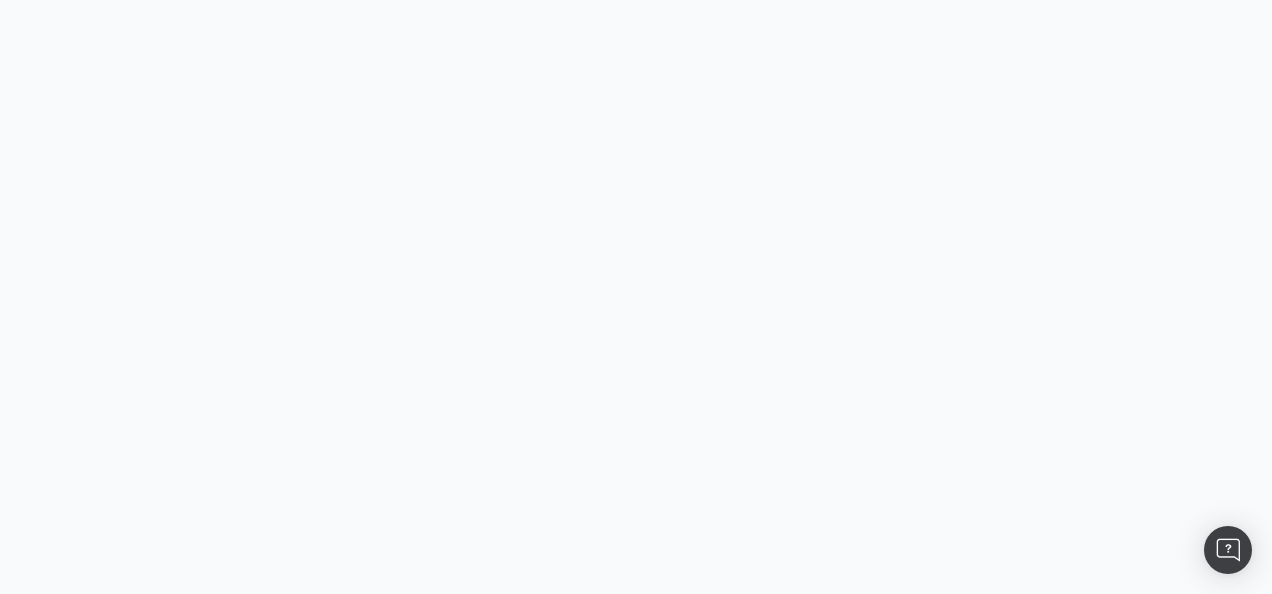 scroll, scrollTop: 0, scrollLeft: 0, axis: both 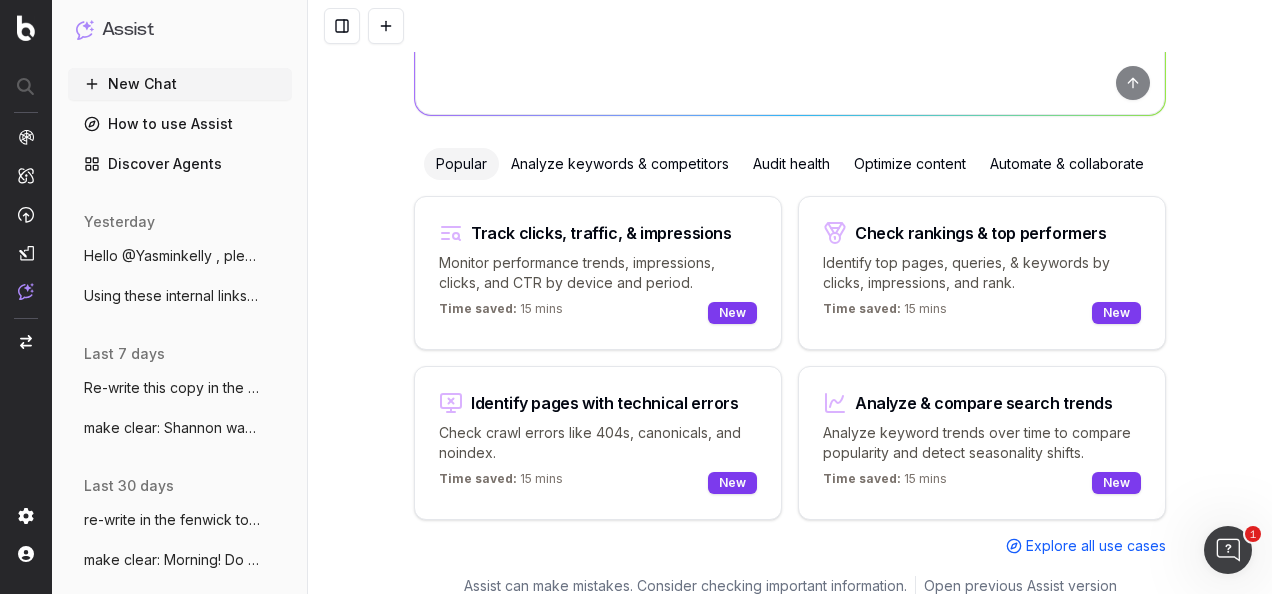 click on "Optimize content" at bounding box center [910, 164] 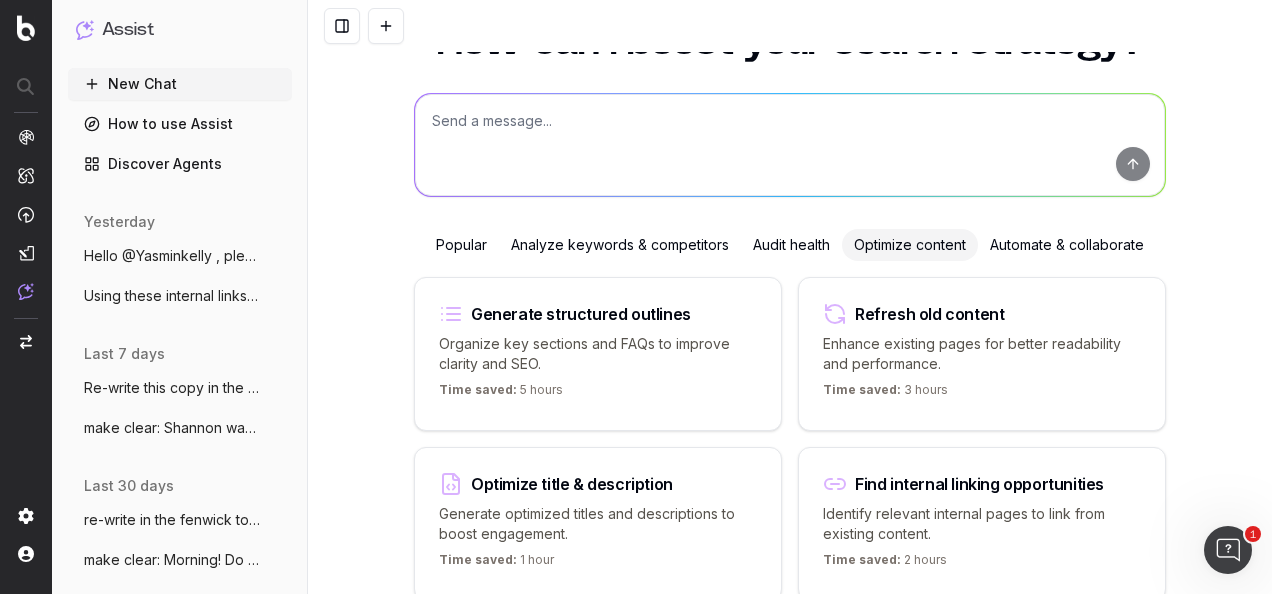 scroll, scrollTop: 0, scrollLeft: 0, axis: both 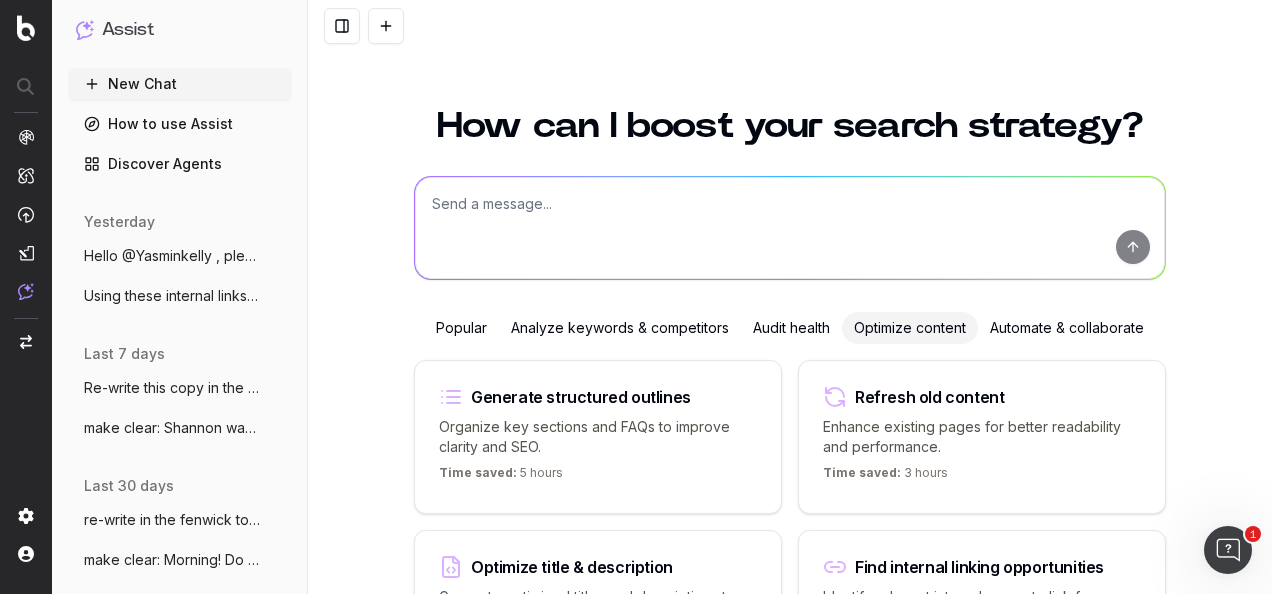 click at bounding box center (790, 228) 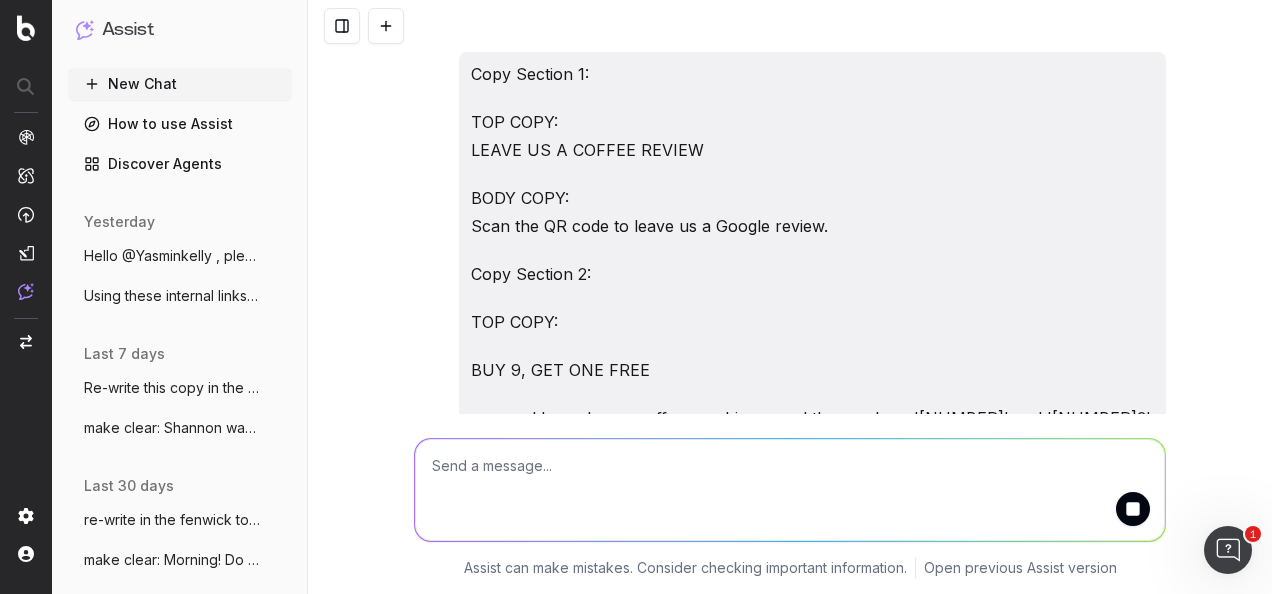 scroll, scrollTop: 0, scrollLeft: 0, axis: both 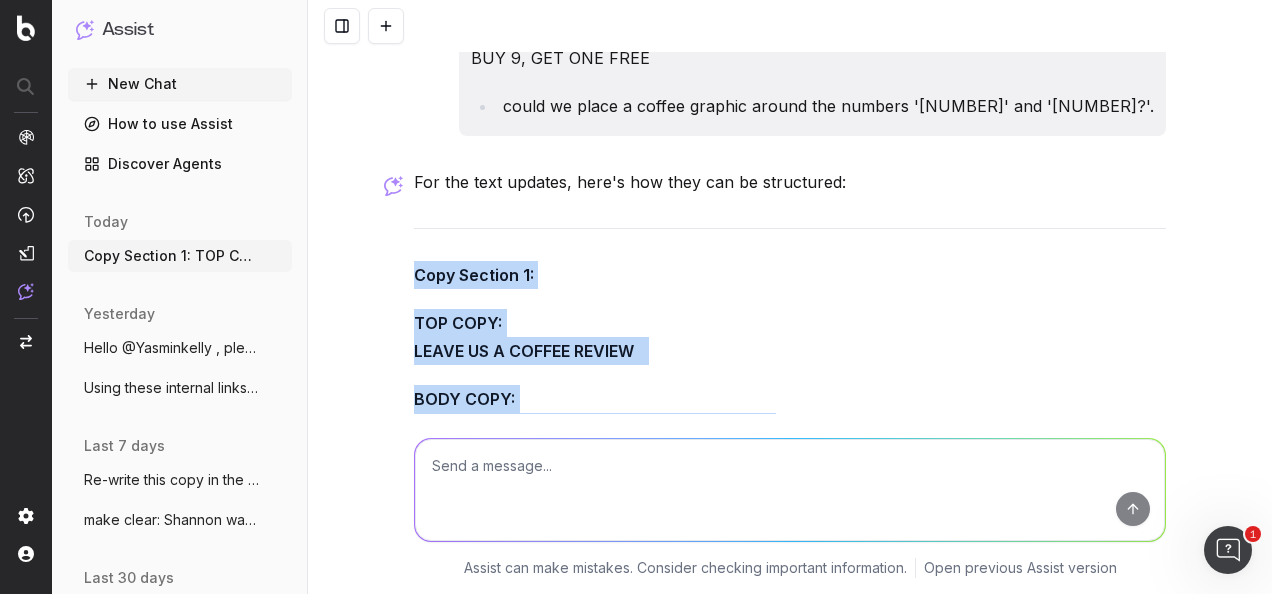 drag, startPoint x: 857, startPoint y: 257, endPoint x: 396, endPoint y: 276, distance: 461.3914 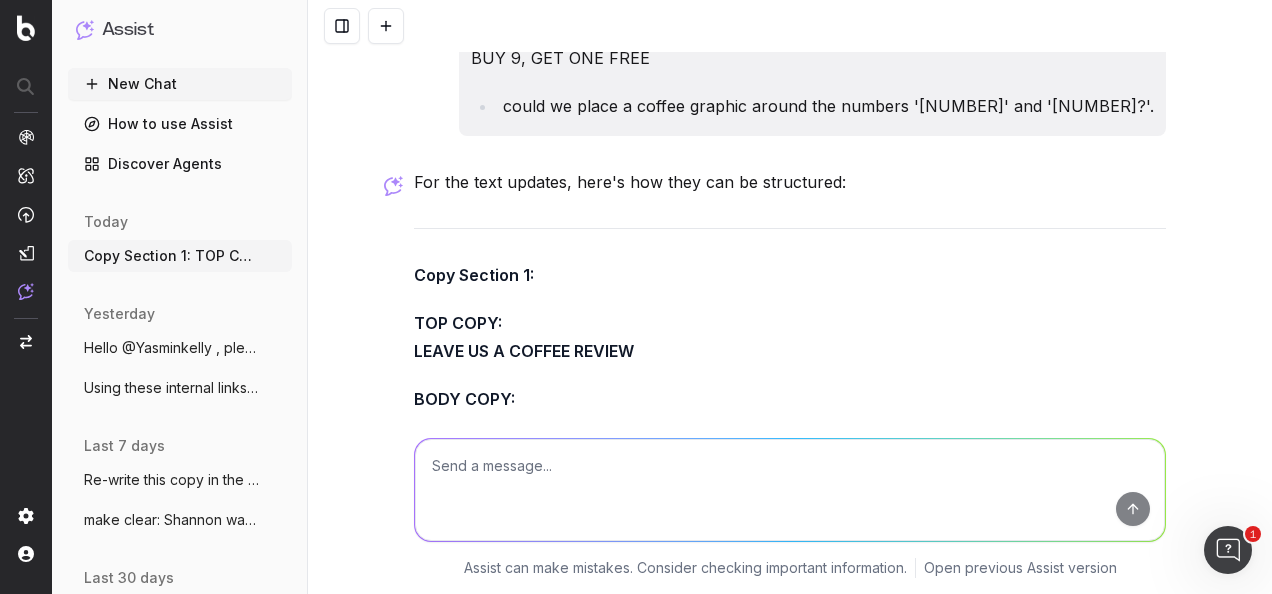 click at bounding box center (790, 490) 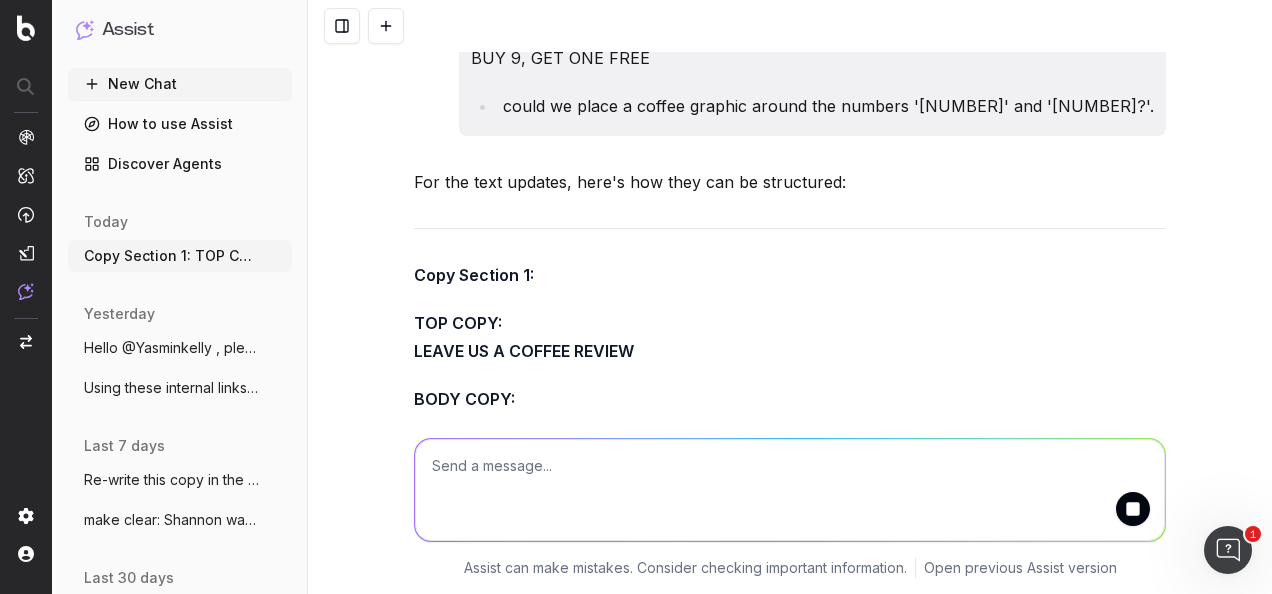 scroll, scrollTop: 0, scrollLeft: 0, axis: both 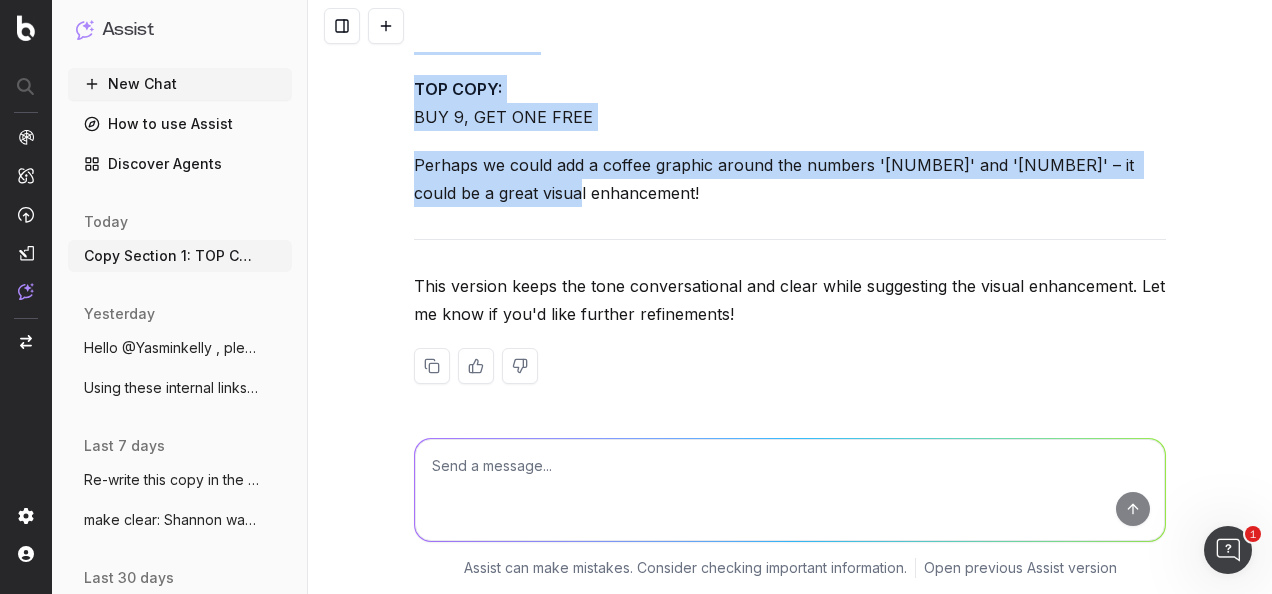 drag, startPoint x: 411, startPoint y: 90, endPoint x: 644, endPoint y: 181, distance: 250.13995 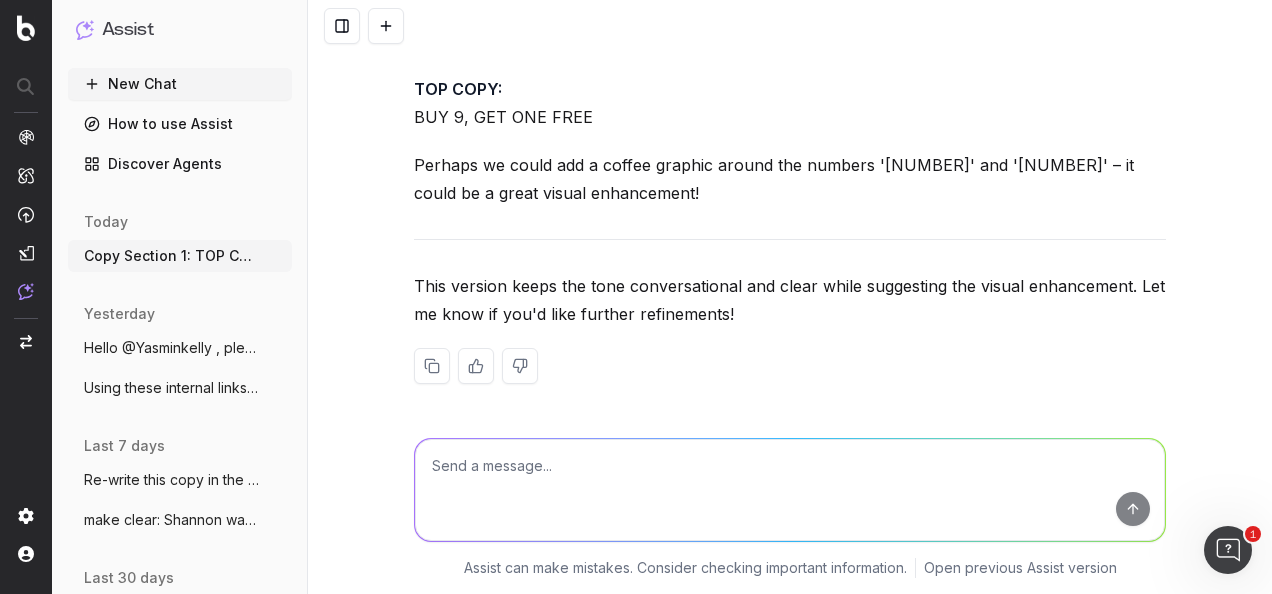 click at bounding box center (790, 490) 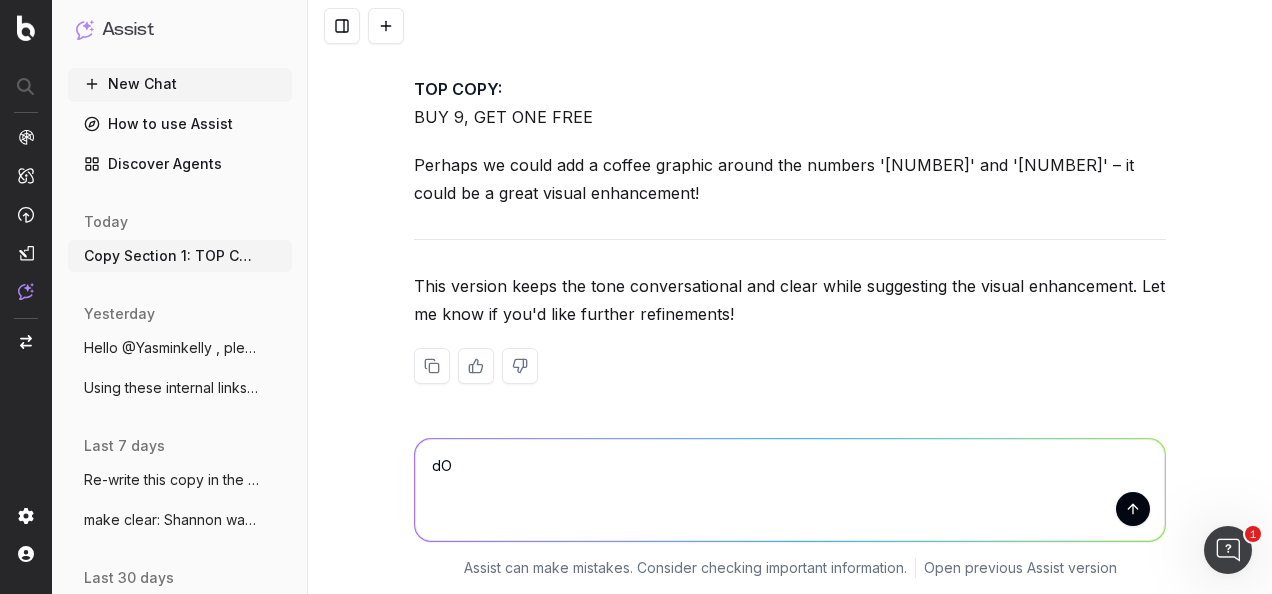 type on "d" 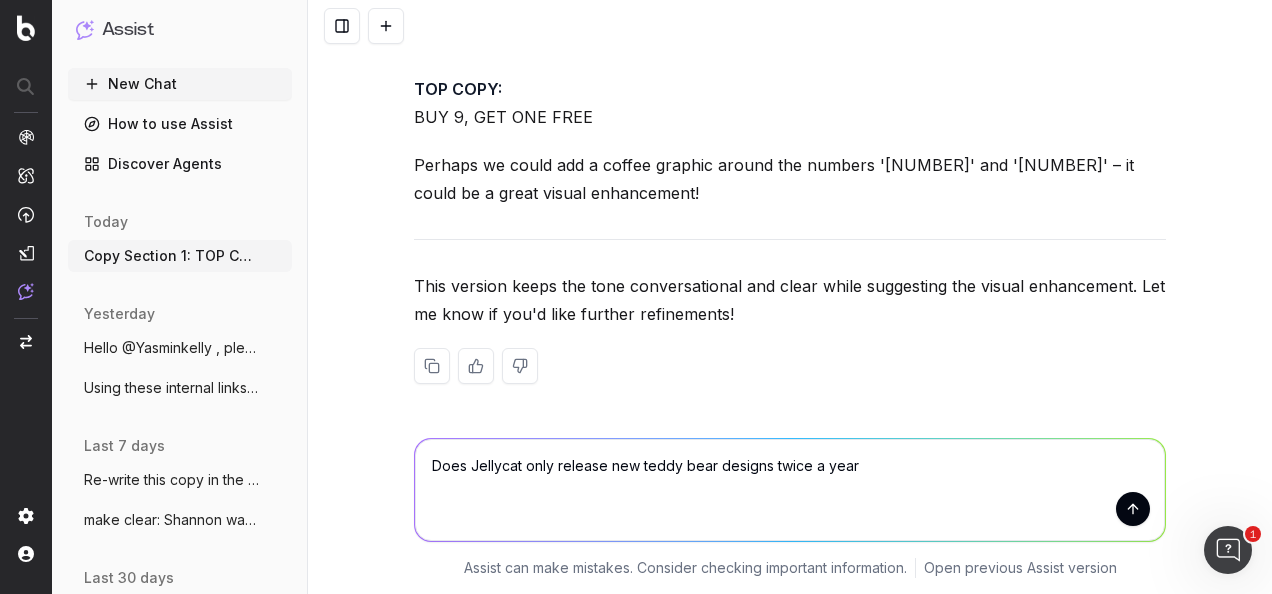 type on "Does Jellycat only release new teddy bear designs twice a year?" 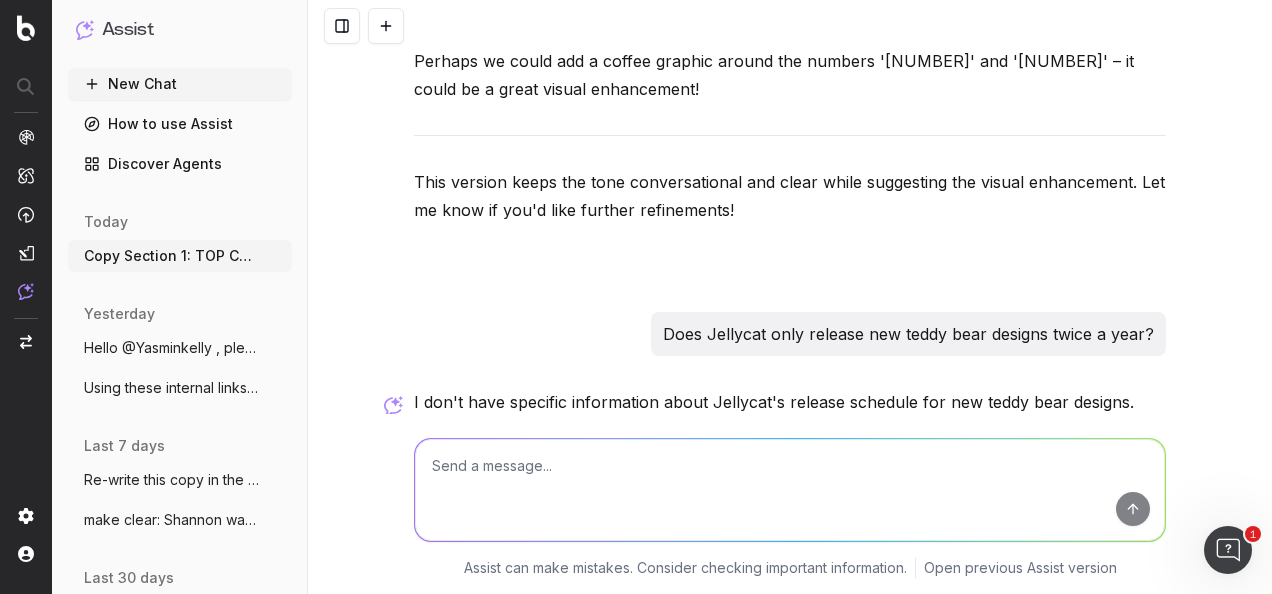 scroll, scrollTop: 2149, scrollLeft: 0, axis: vertical 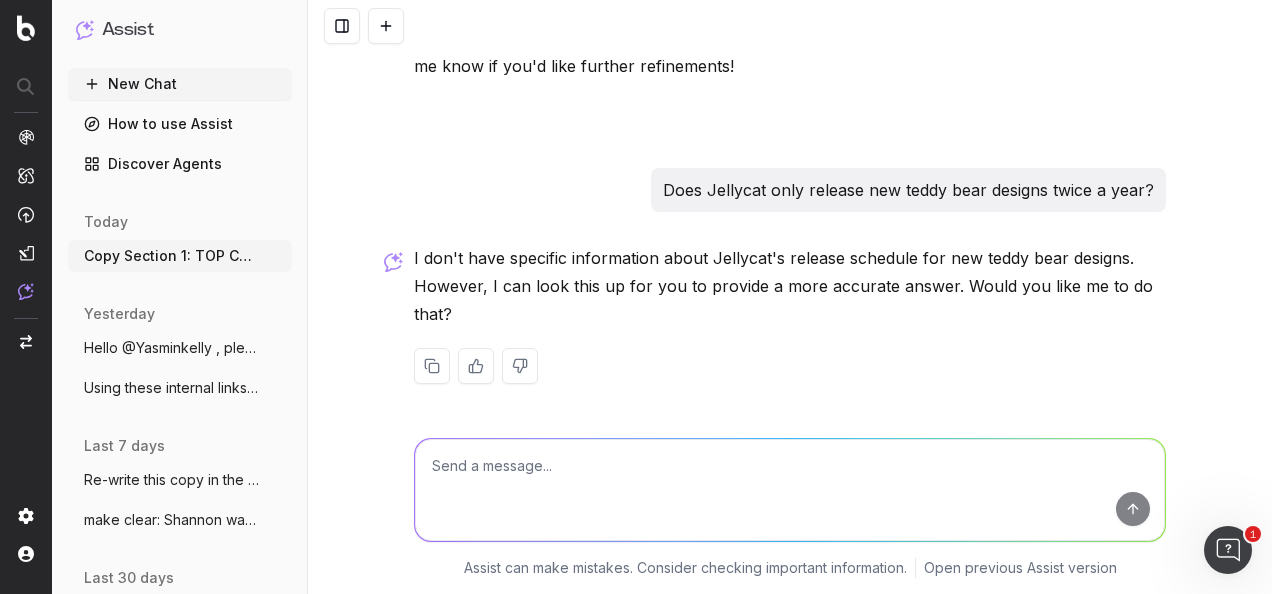 type 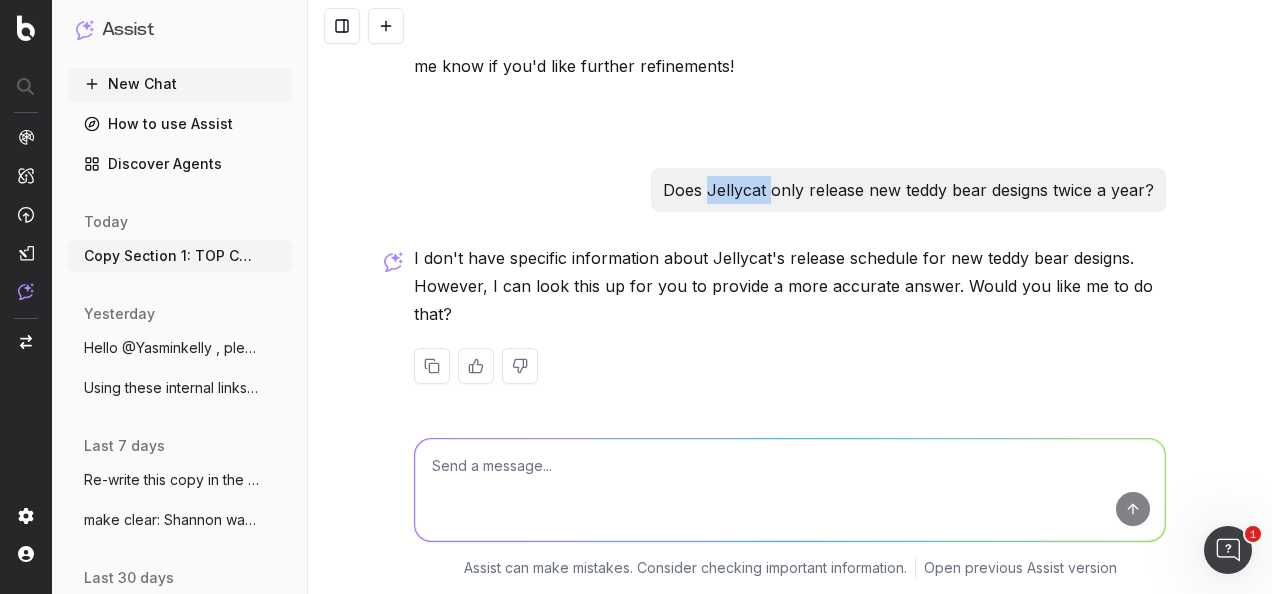 click on "Does Jellycat only release new teddy bear designs twice a year?" at bounding box center [908, 190] 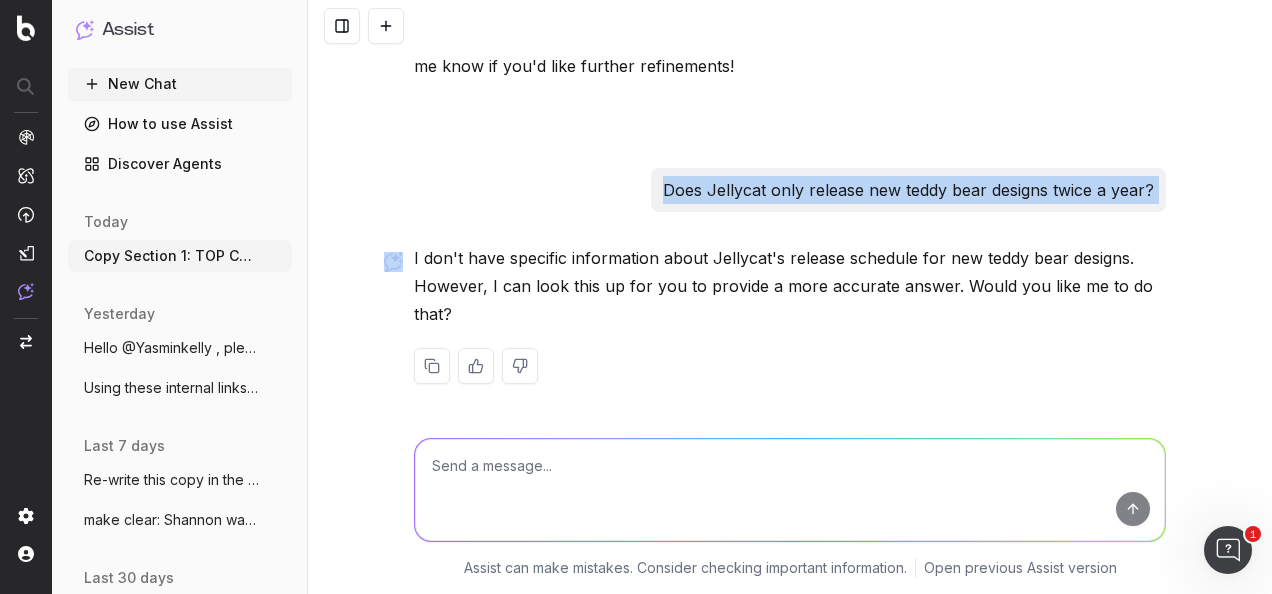 click on "Does Jellycat only release new teddy bear designs twice a year?" at bounding box center (908, 190) 